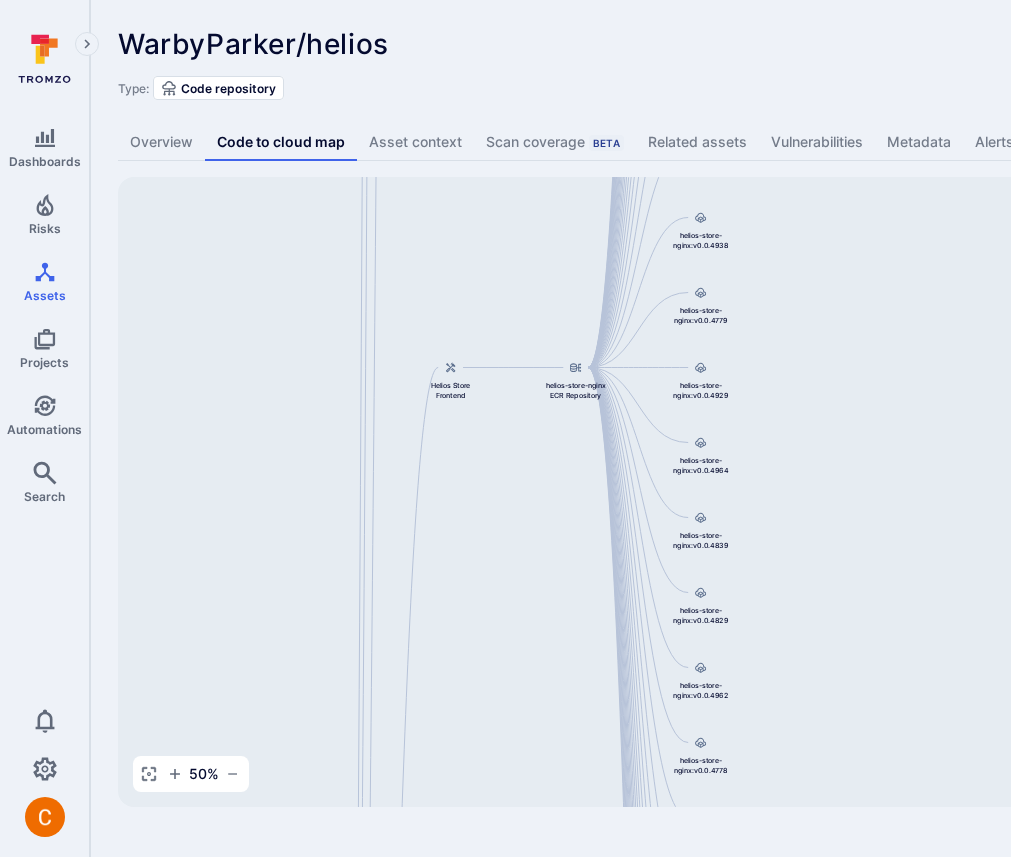 scroll, scrollTop: 0, scrollLeft: 0, axis: both 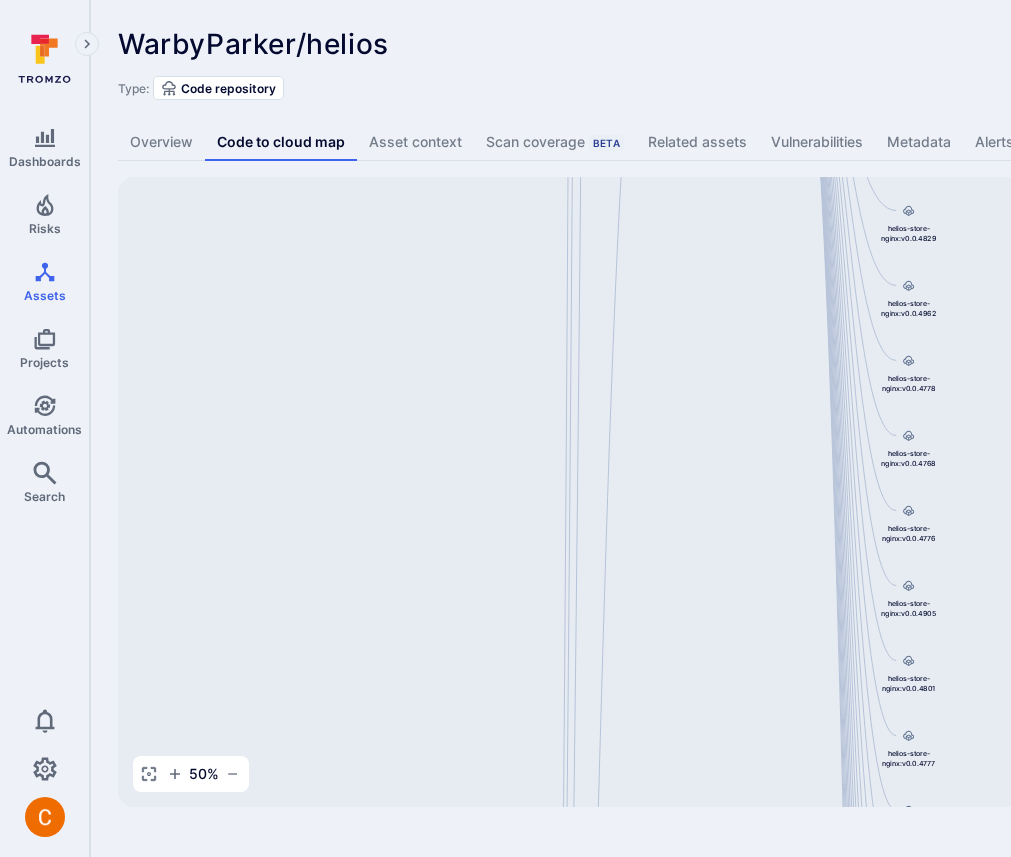 drag, startPoint x: 449, startPoint y: 624, endPoint x: 451, endPoint y: 262, distance: 362.00552 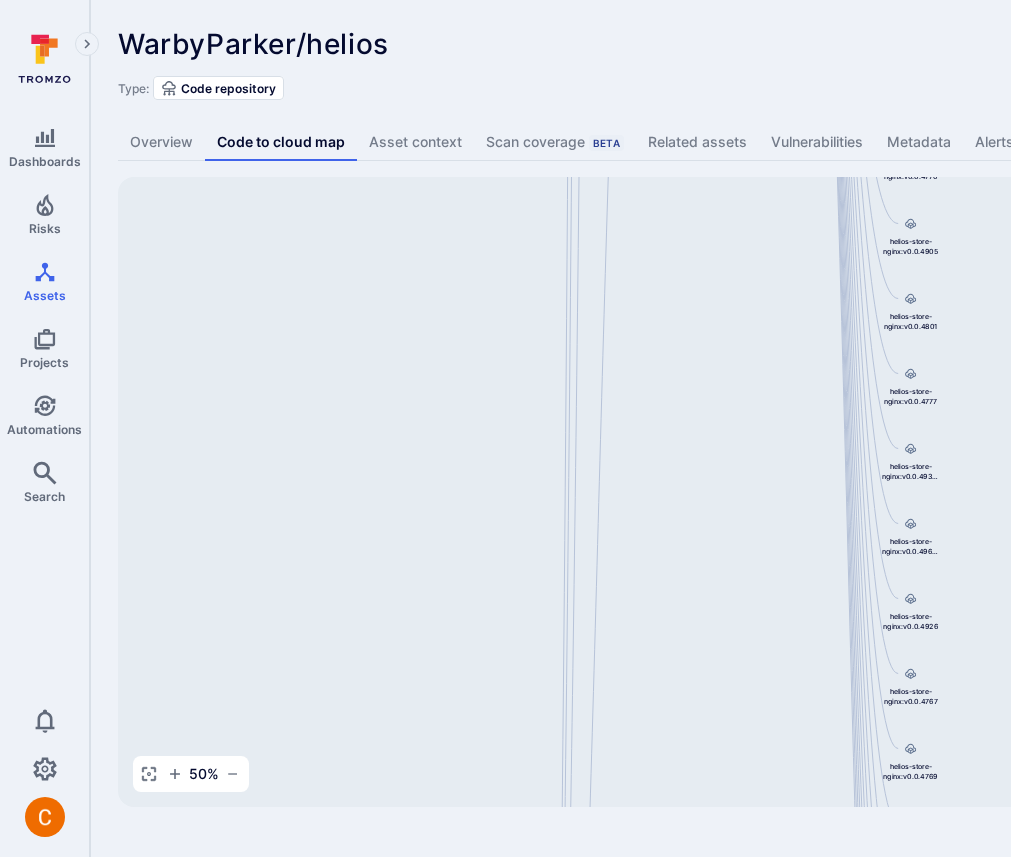 click on "WarbyParker/helios ...   Show  more Type: Code repository" at bounding box center (765, 64) 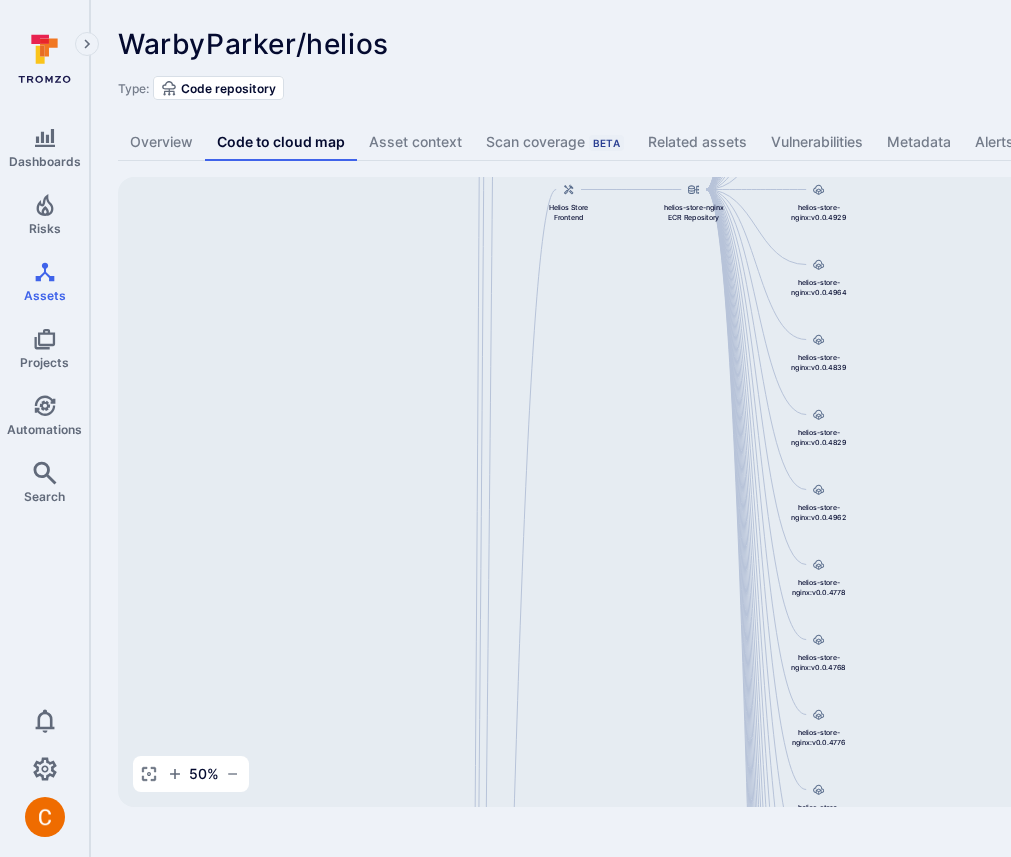 drag, startPoint x: 703, startPoint y: 290, endPoint x: 610, endPoint y: 854, distance: 571.61615 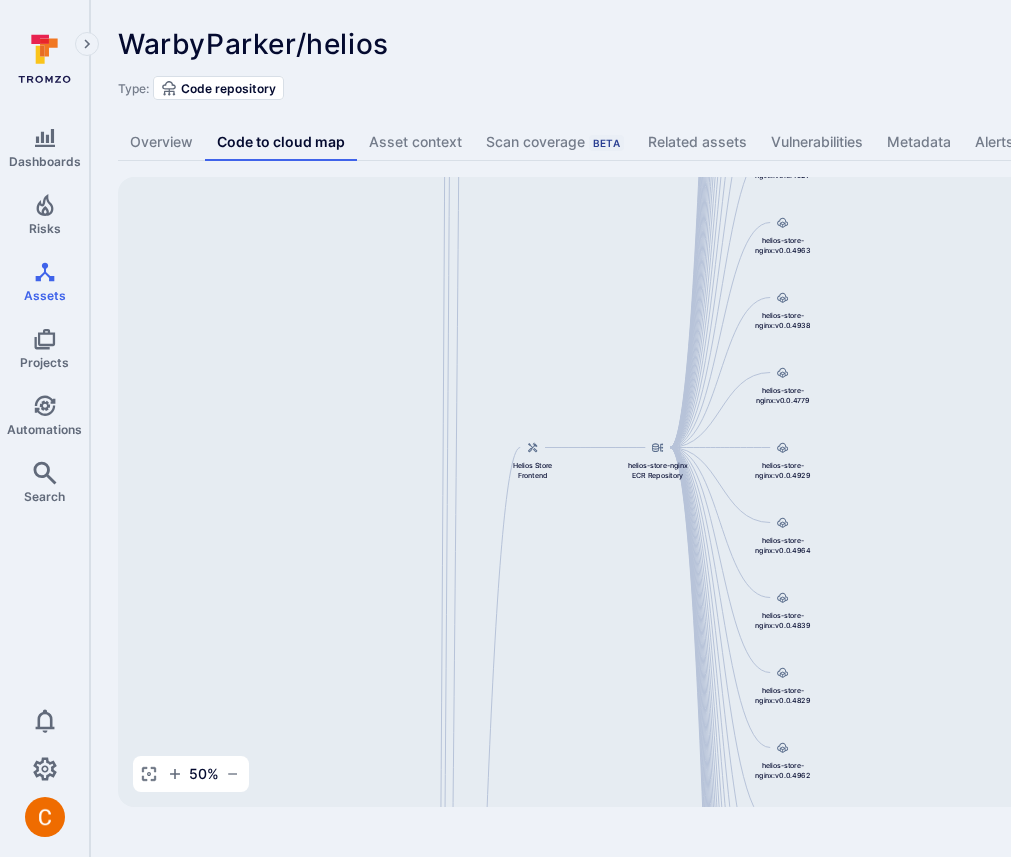drag, startPoint x: 713, startPoint y: 377, endPoint x: 678, endPoint y: 637, distance: 262.34518 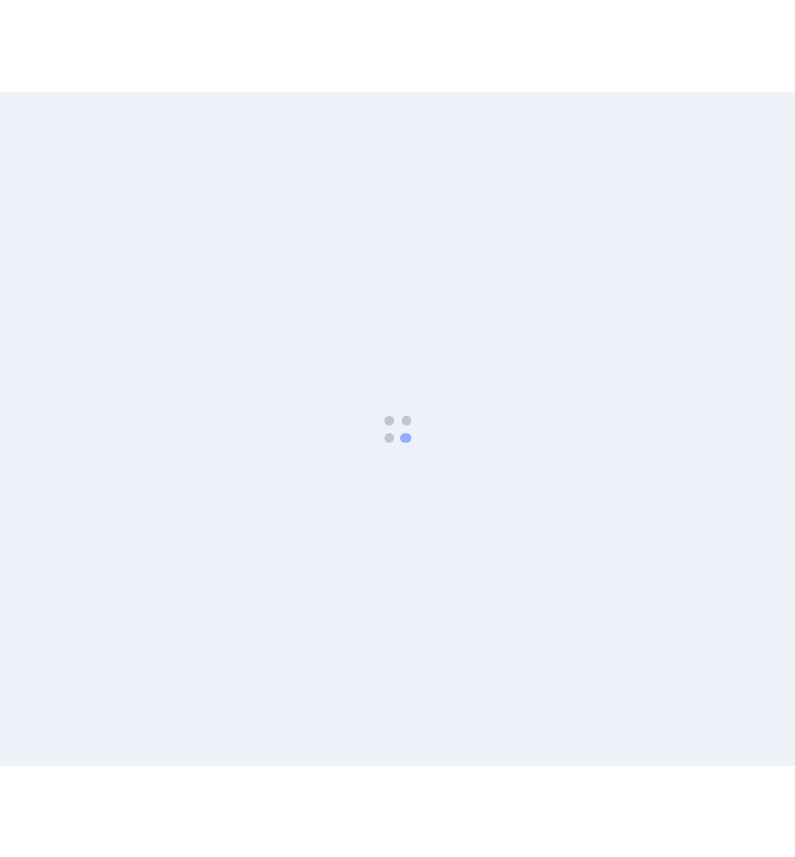 scroll, scrollTop: 0, scrollLeft: 0, axis: both 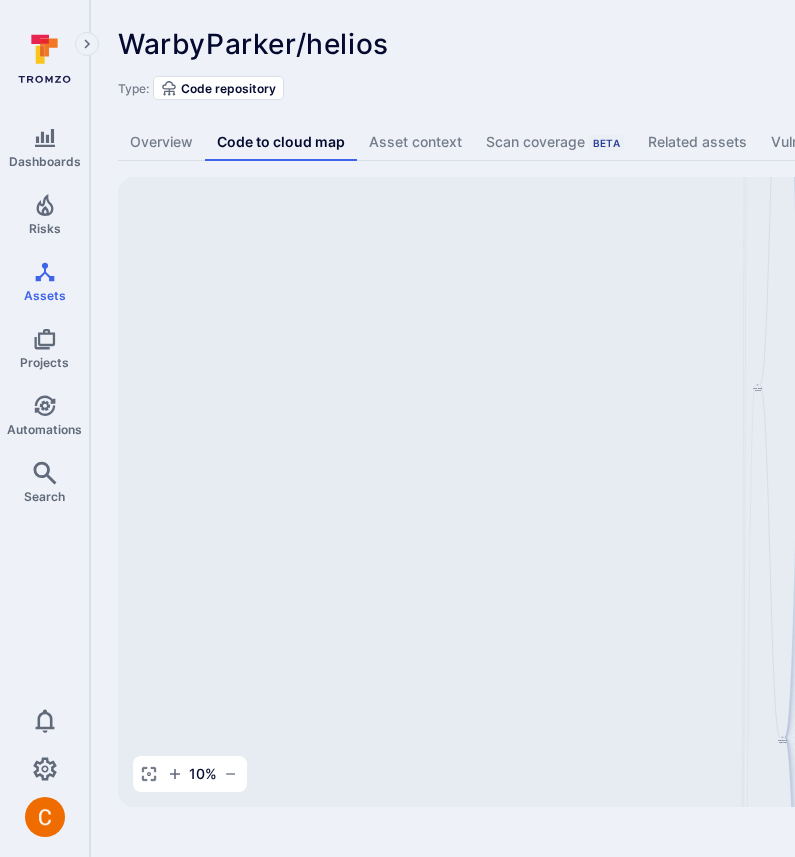 click on "WarbyParker/helios ...   Show  more" at bounding box center [622, 44] 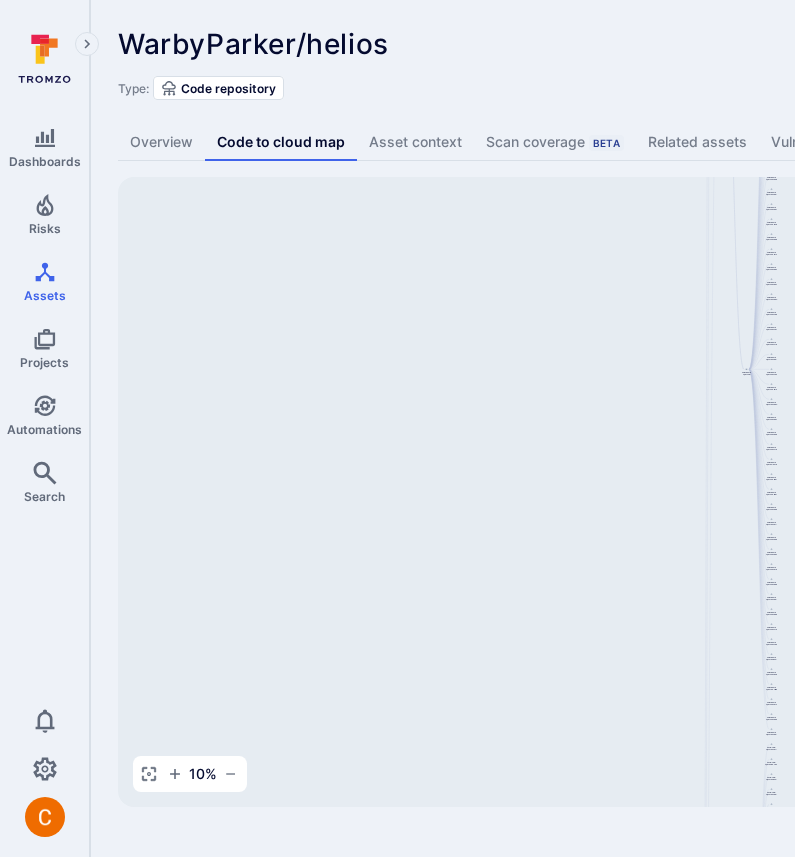 drag, startPoint x: 635, startPoint y: 567, endPoint x: 599, endPoint y: 200, distance: 368.76144 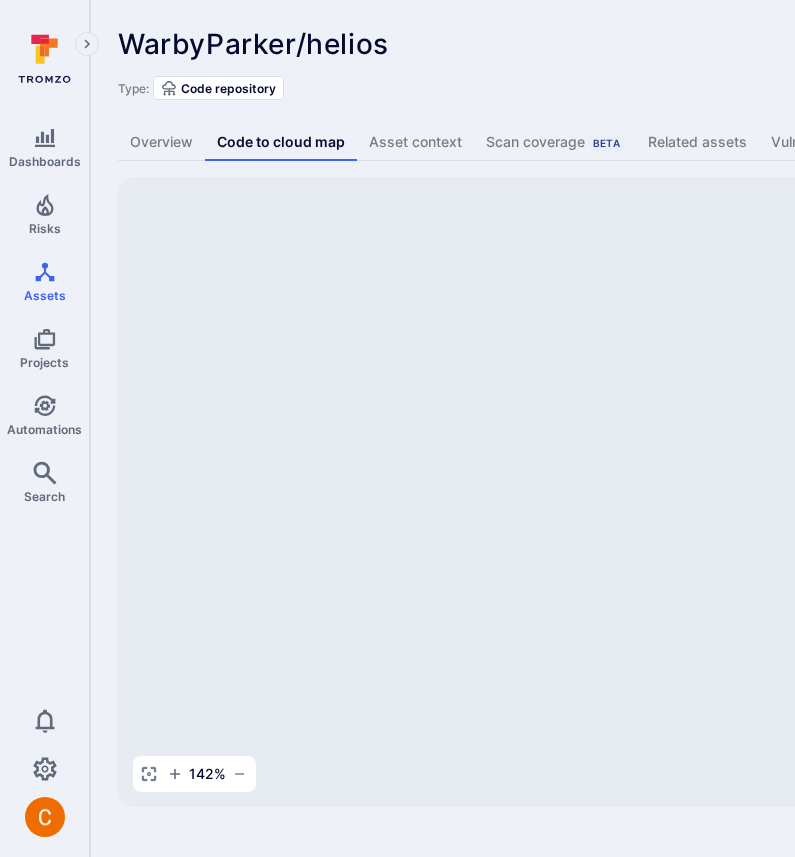 drag, startPoint x: 626, startPoint y: 502, endPoint x: 147, endPoint y: 452, distance: 481.60254 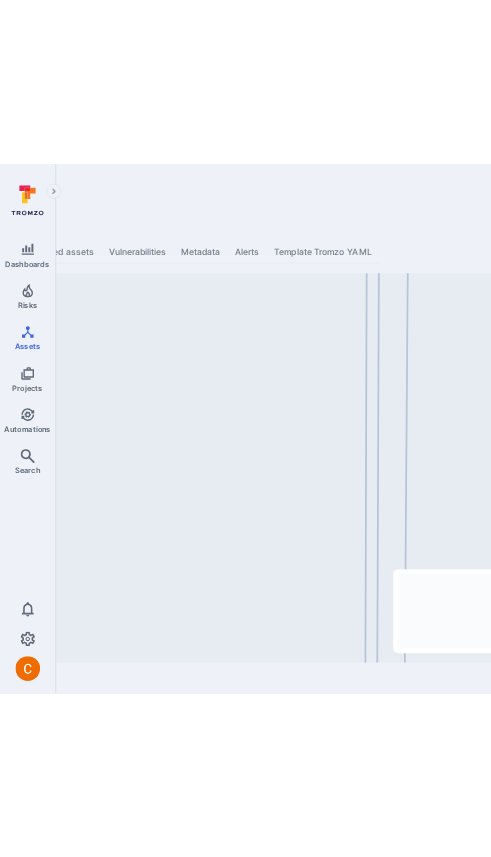 scroll, scrollTop: 0, scrollLeft: 601, axis: horizontal 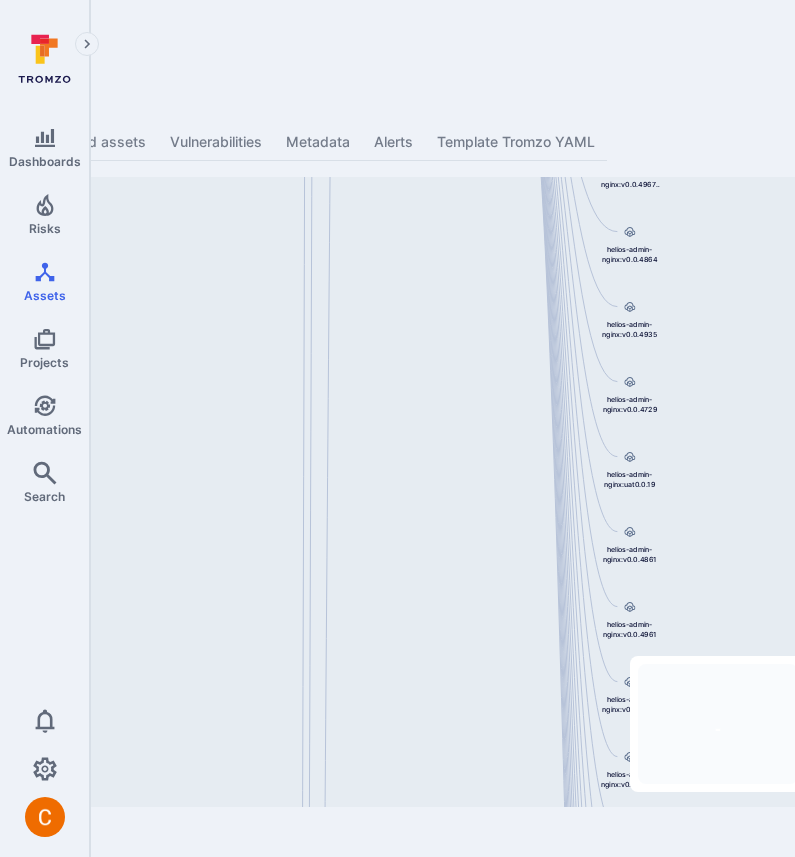 drag, startPoint x: 600, startPoint y: 515, endPoint x: 316, endPoint y: 835, distance: 427.85043 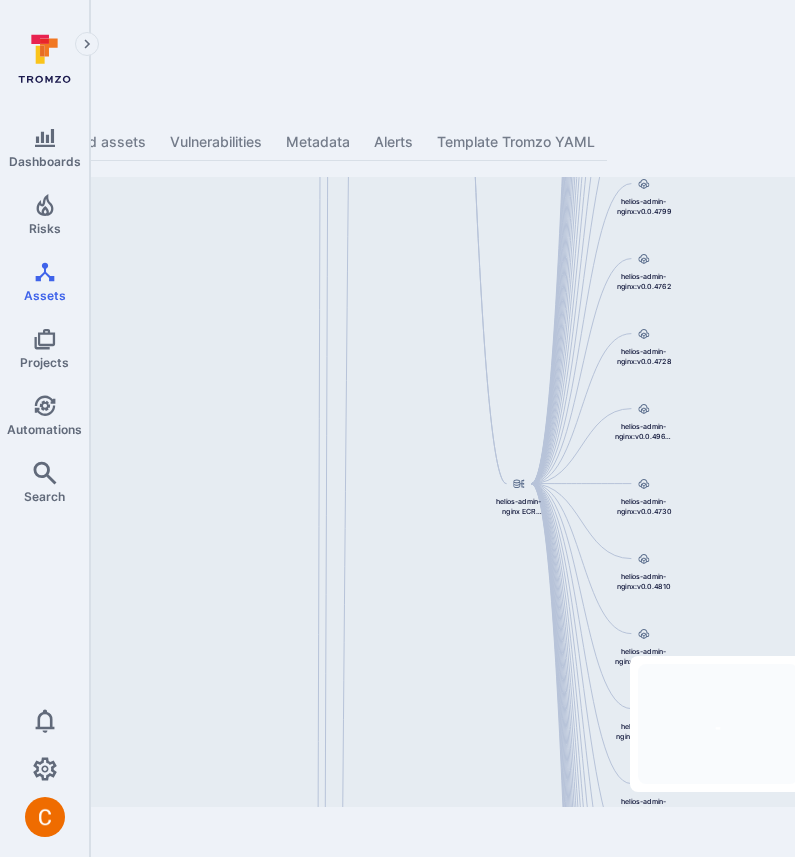 drag, startPoint x: 435, startPoint y: 338, endPoint x: 443, endPoint y: 670, distance: 332.09637 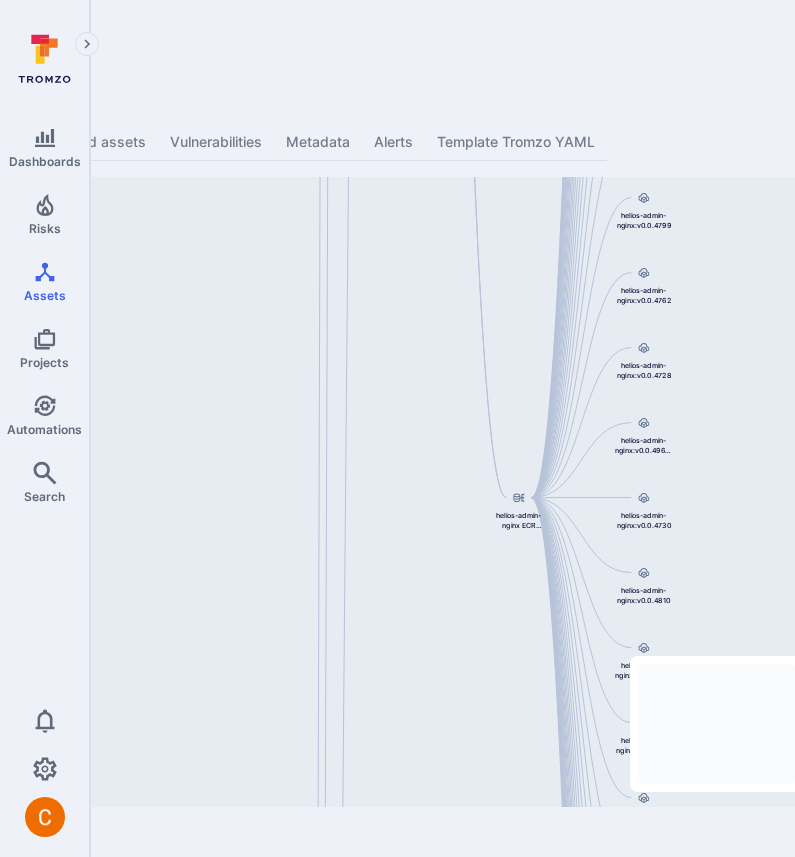 drag, startPoint x: 440, startPoint y: 319, endPoint x: 441, endPoint y: 334, distance: 15.033297 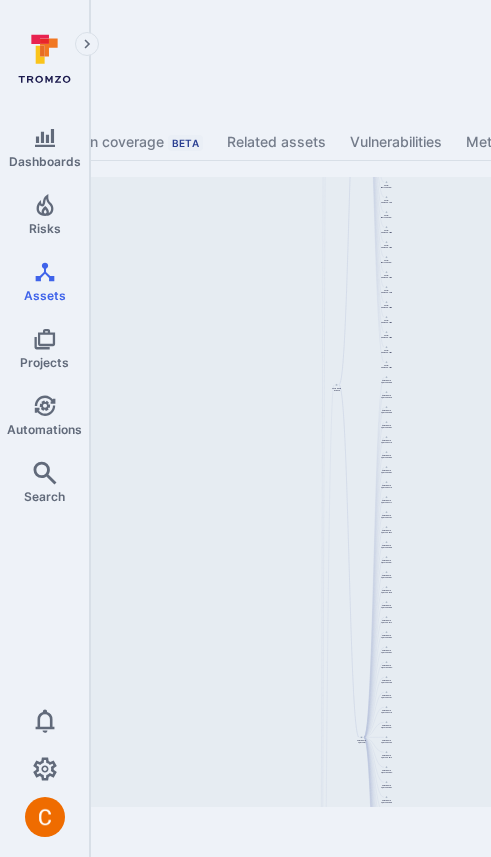 scroll, scrollTop: 0, scrollLeft: 432, axis: horizontal 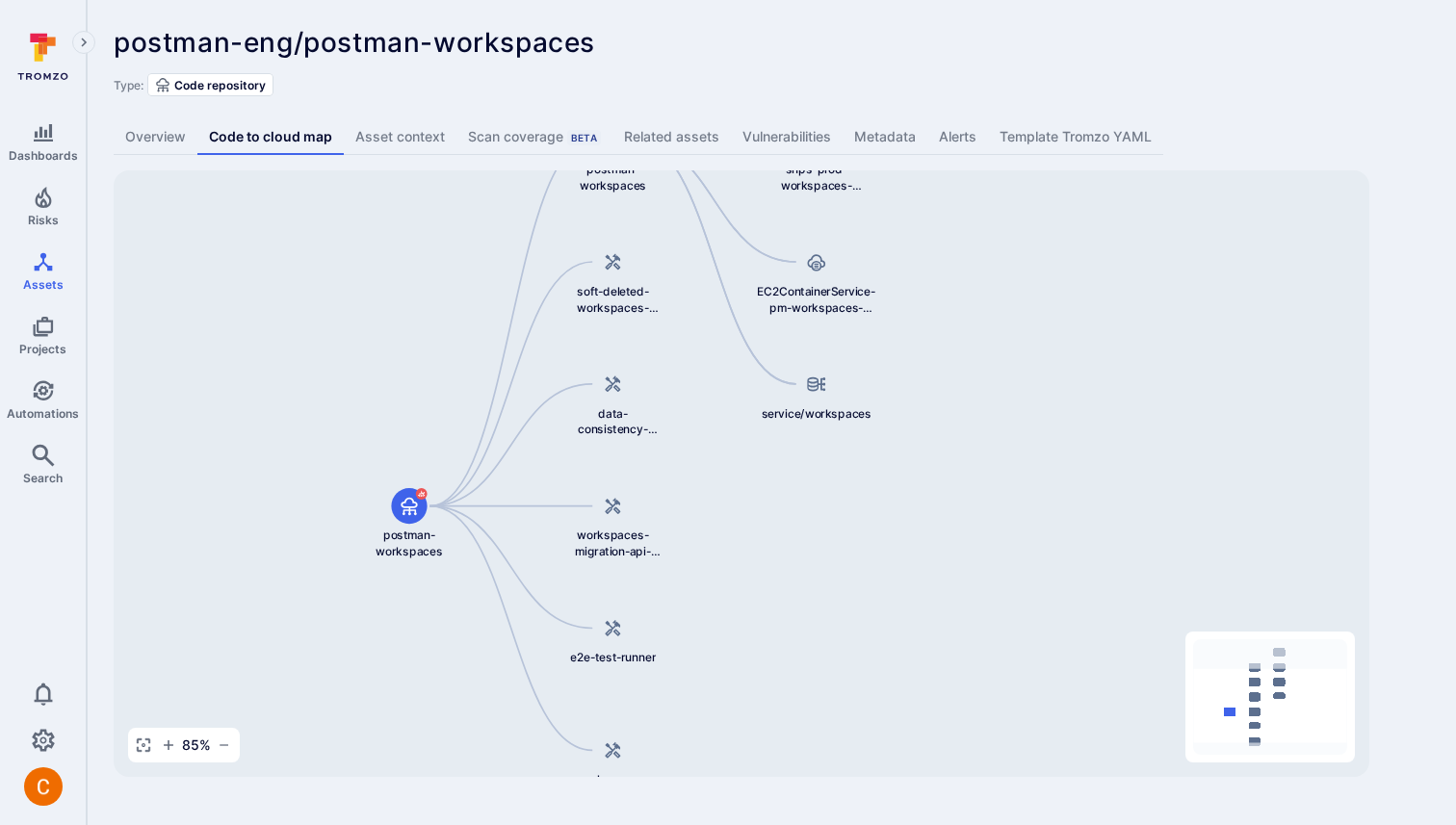 drag, startPoint x: 558, startPoint y: 485, endPoint x: 403, endPoint y: 464, distance: 156.41611 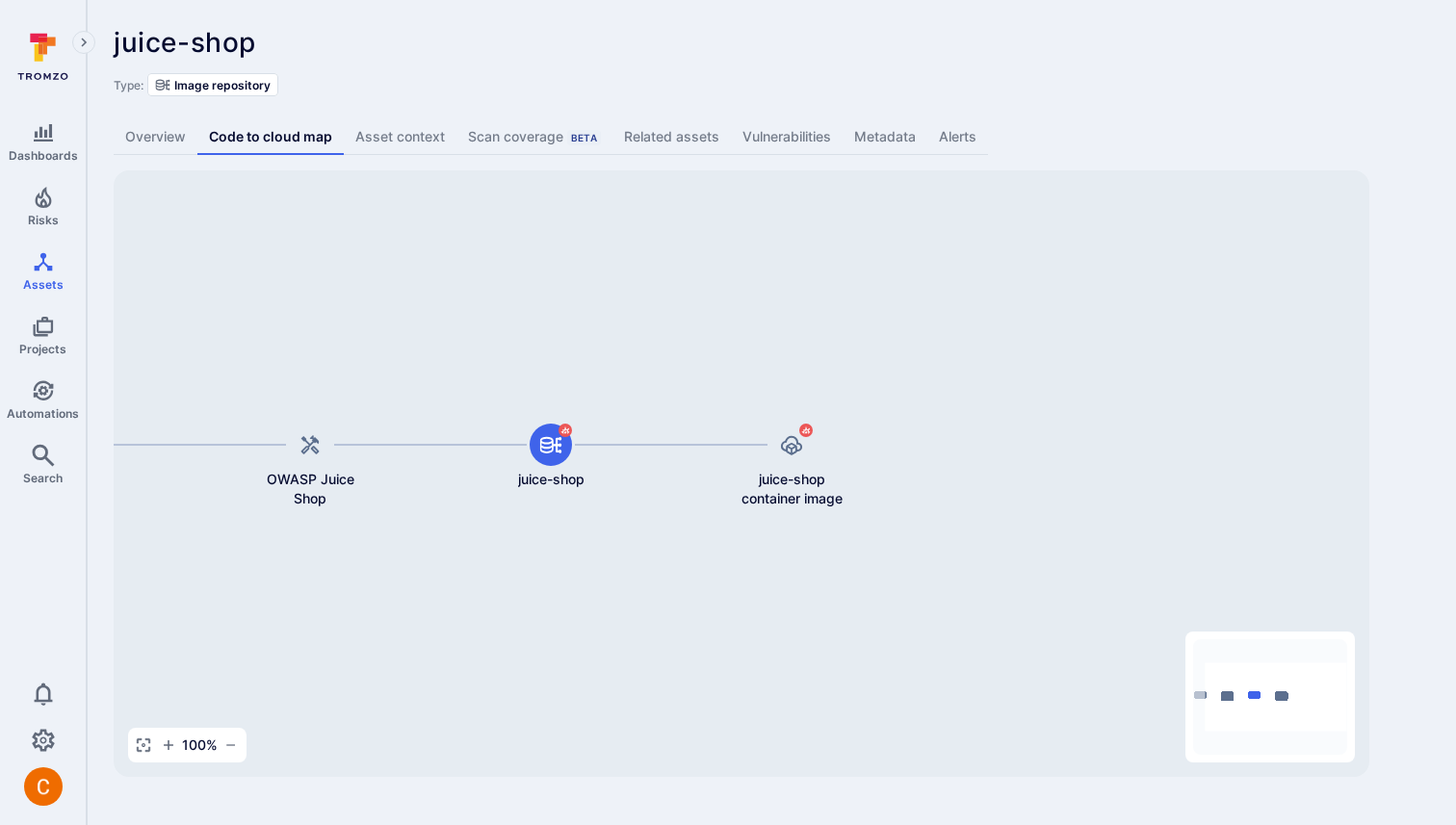 scroll, scrollTop: 0, scrollLeft: 0, axis: both 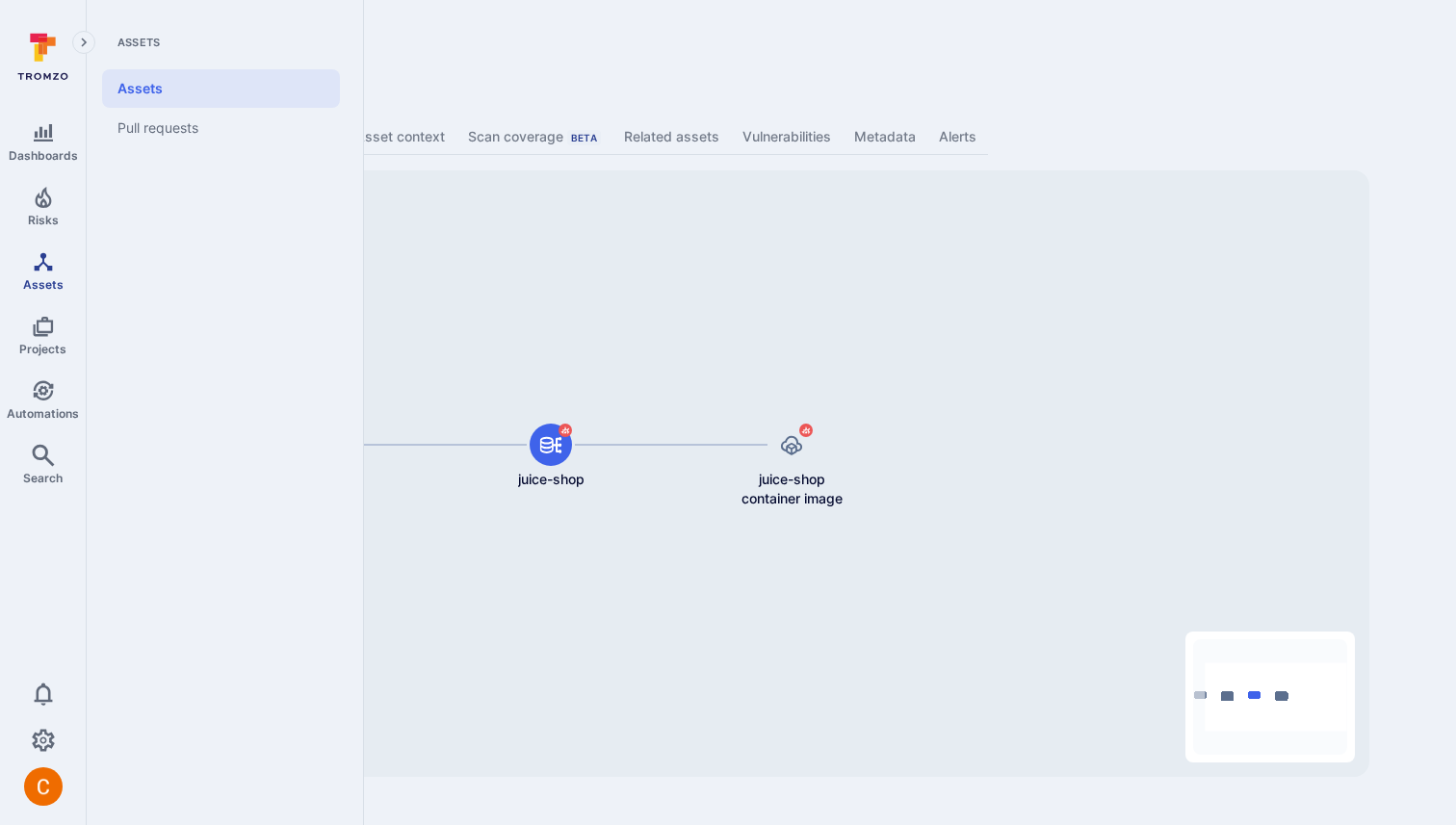 click on "Assets" at bounding box center [42, 271] 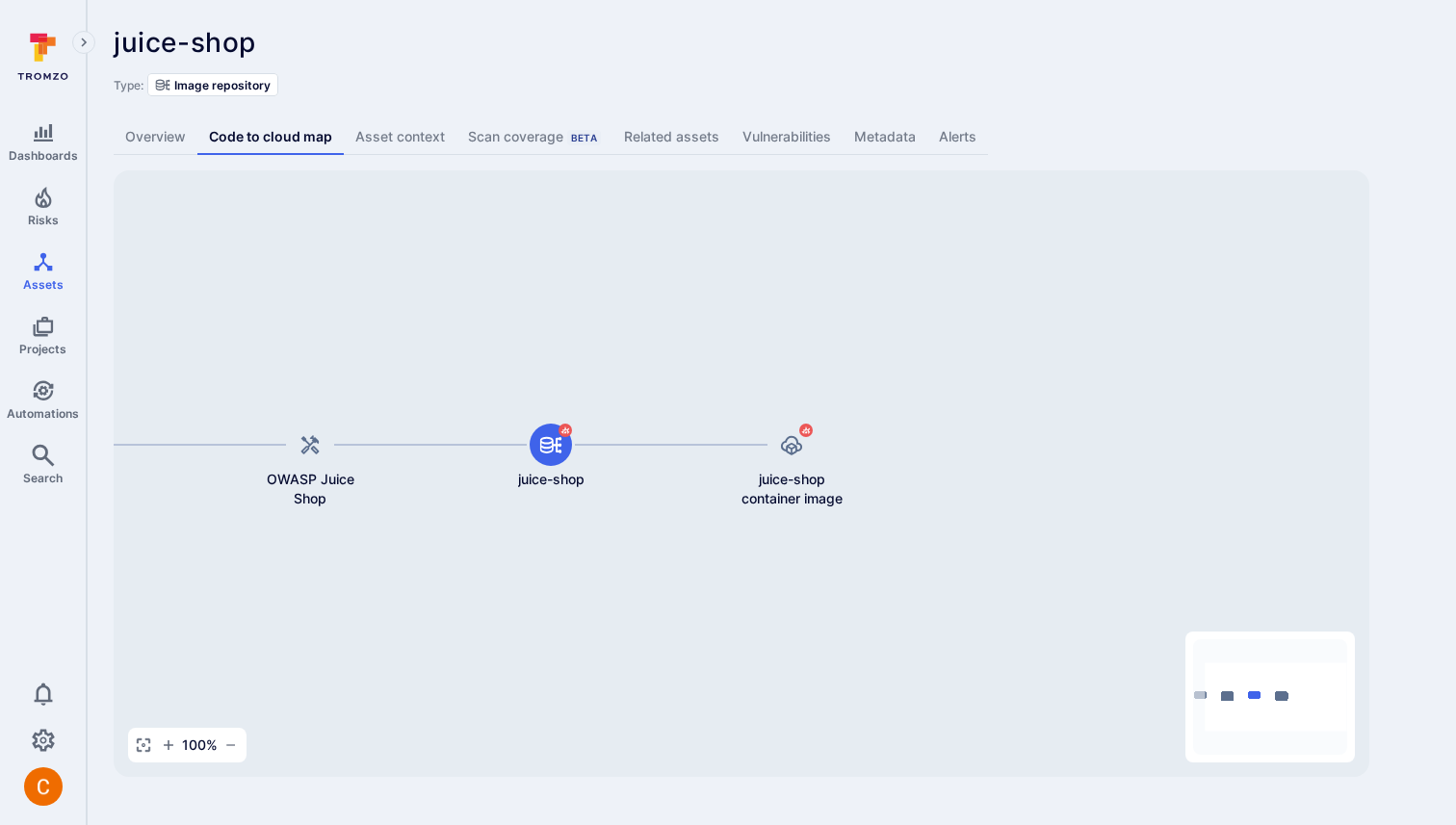 click on "juice-shop ...   Show  more Type: Image repository" at bounding box center [771, 62] 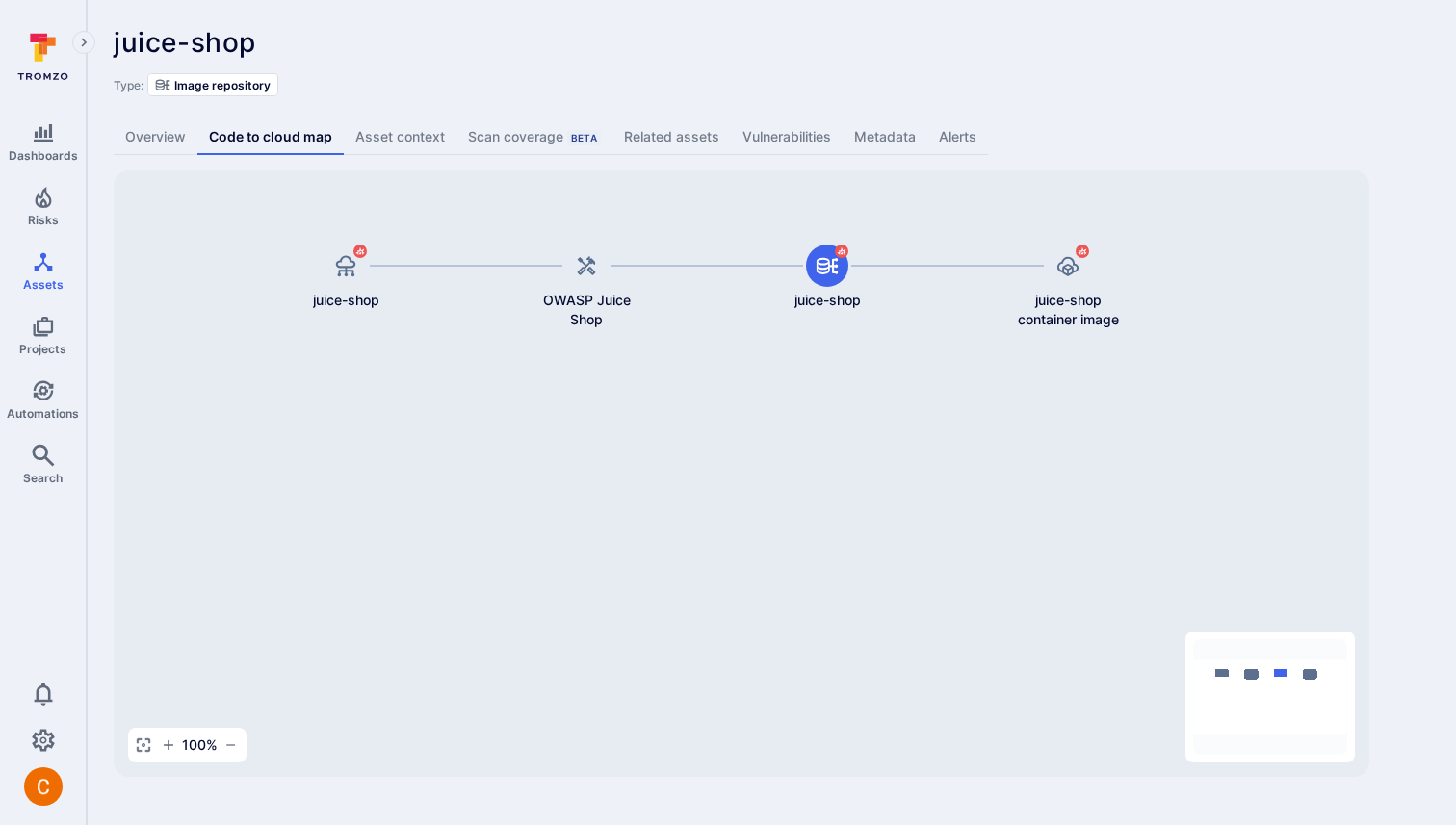 drag, startPoint x: 358, startPoint y: 602, endPoint x: 635, endPoint y: 423, distance: 329.80297 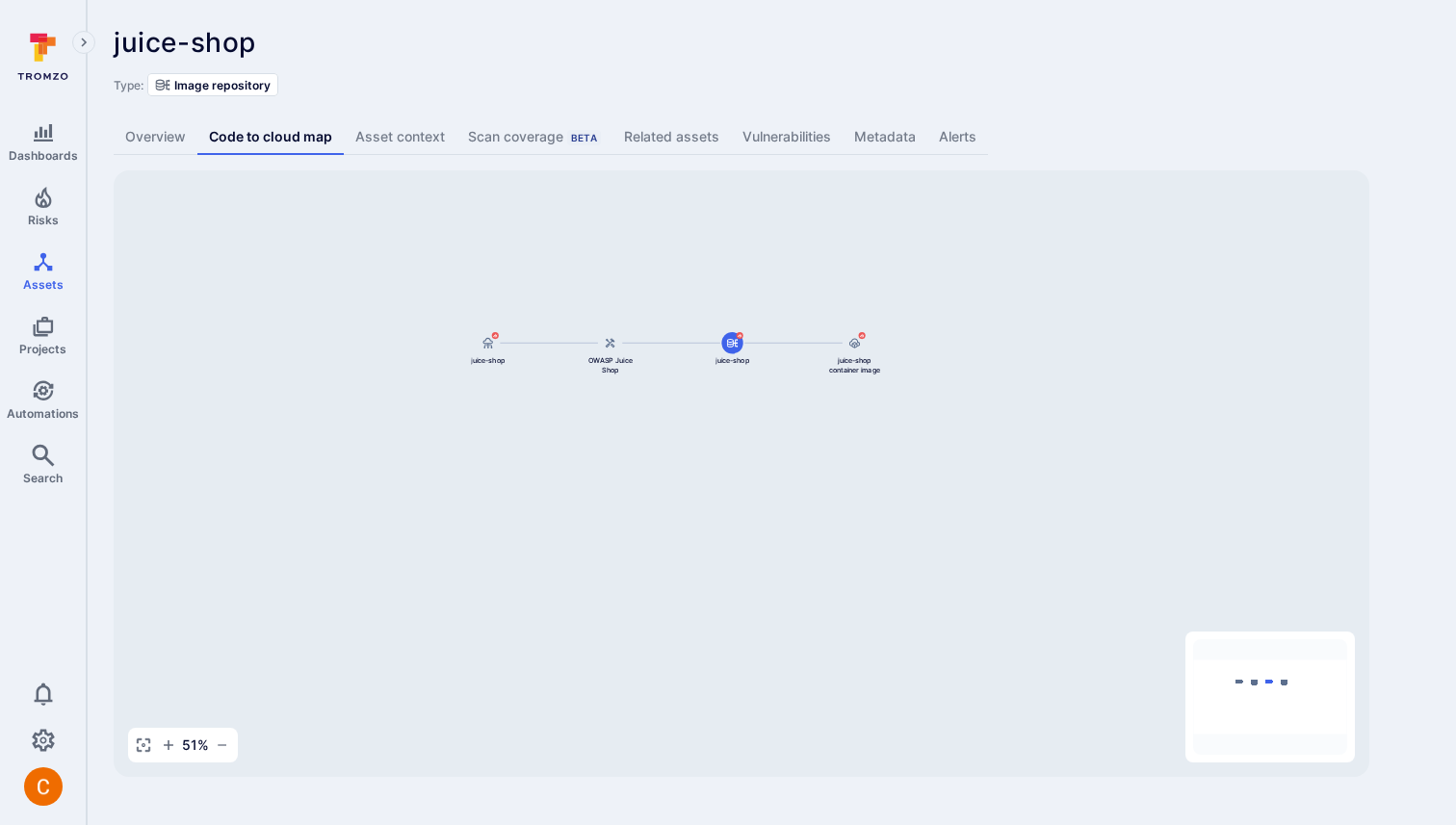 click on "juice-shop container image juice-shop OWASP Juice Shop juice-shop" at bounding box center [741, 474] 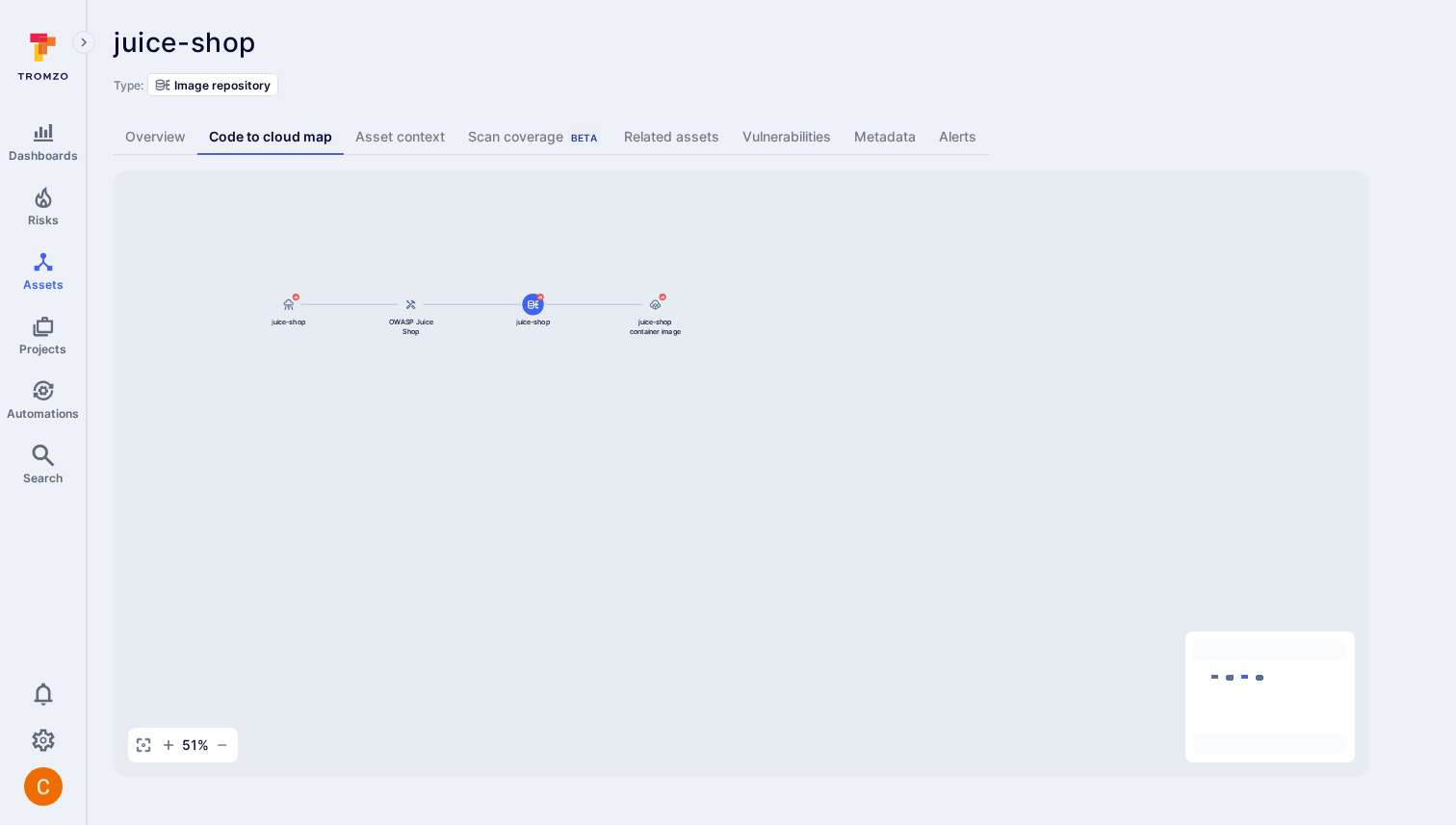 drag, startPoint x: 487, startPoint y: 461, endPoint x: 288, endPoint y: 421, distance: 202.9803 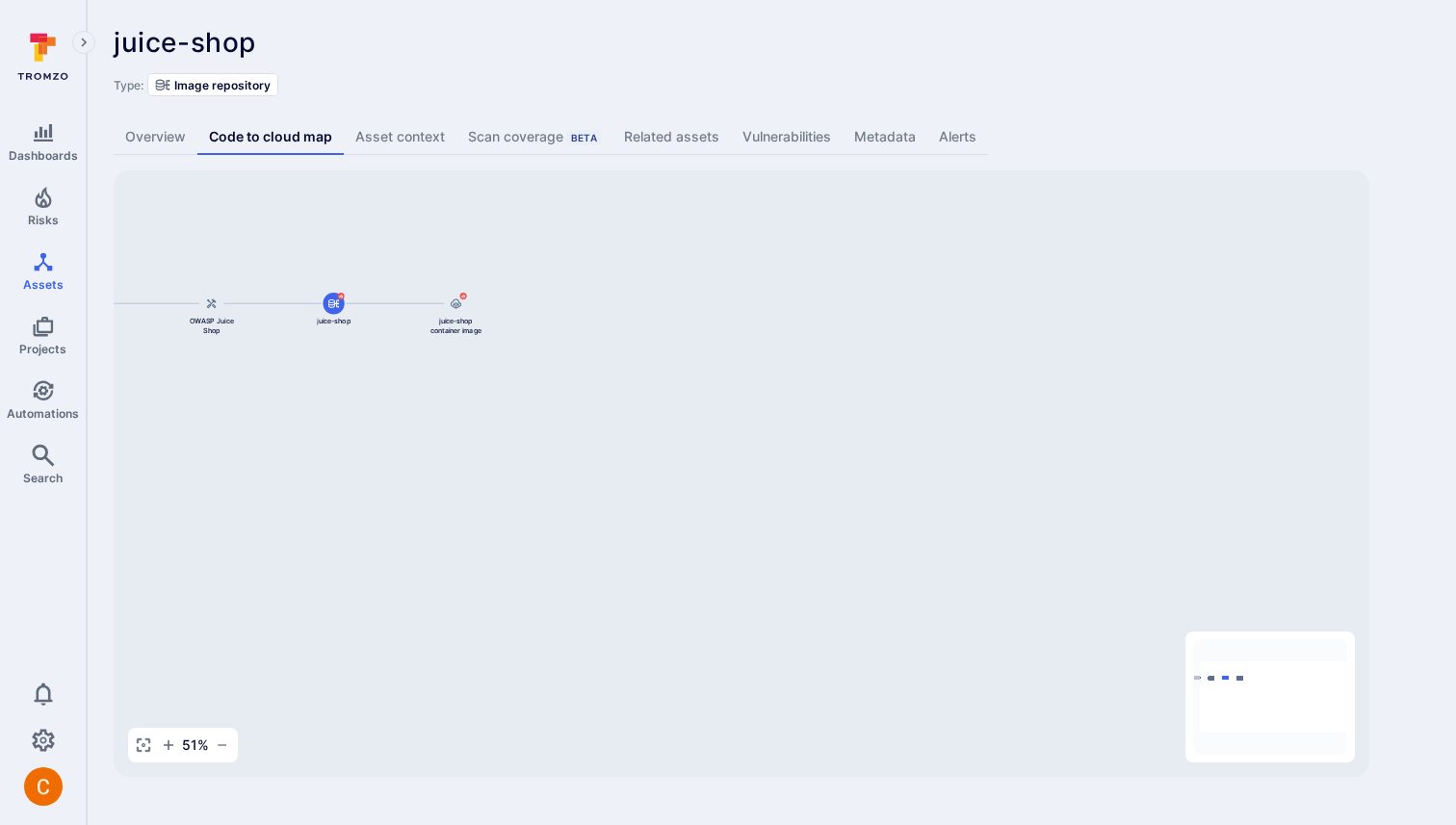 drag, startPoint x: 356, startPoint y: 443, endPoint x: 159, endPoint y: 443, distance: 197 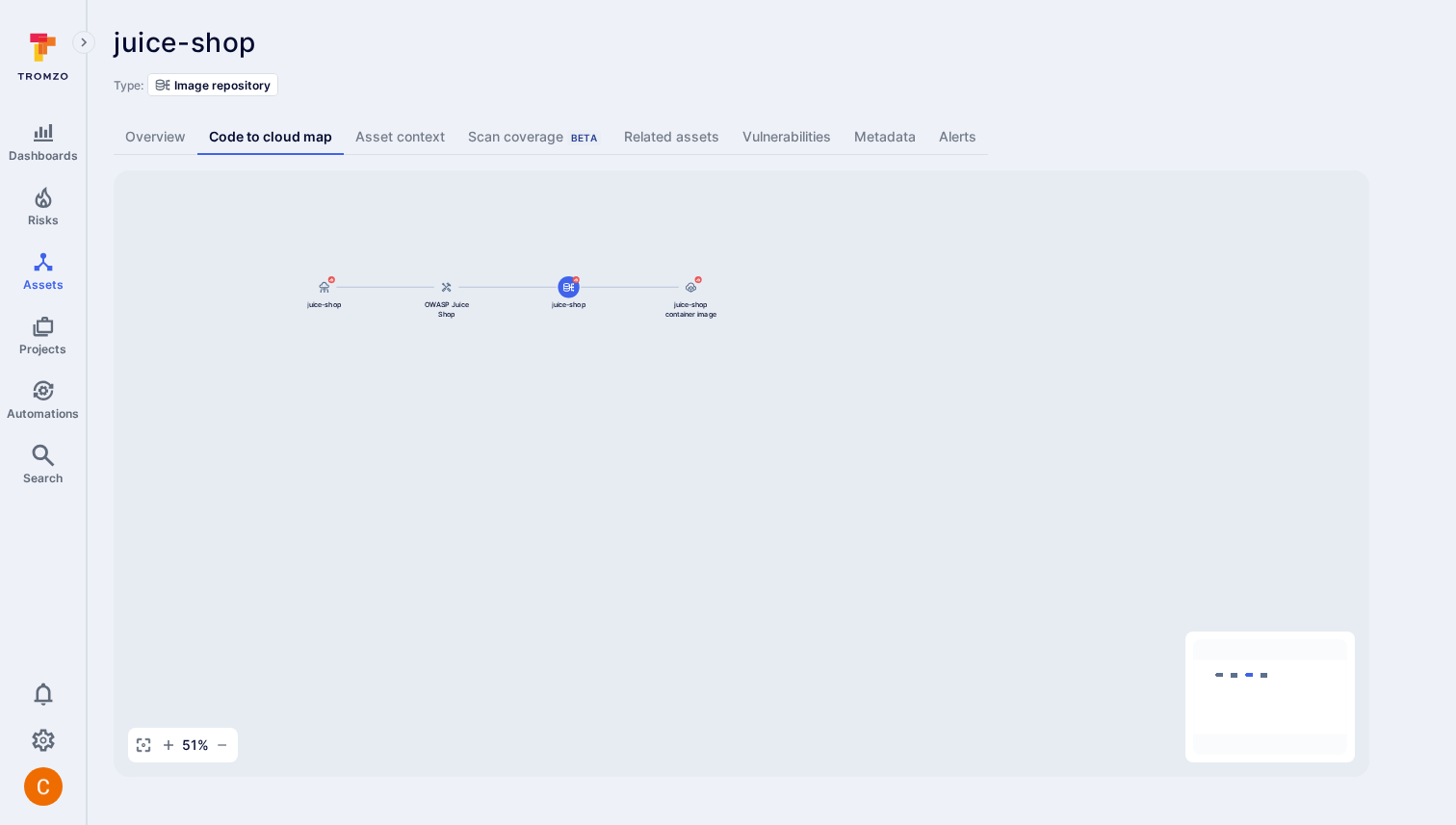 drag, startPoint x: 291, startPoint y: 399, endPoint x: 525, endPoint y: 383, distance: 234.54637 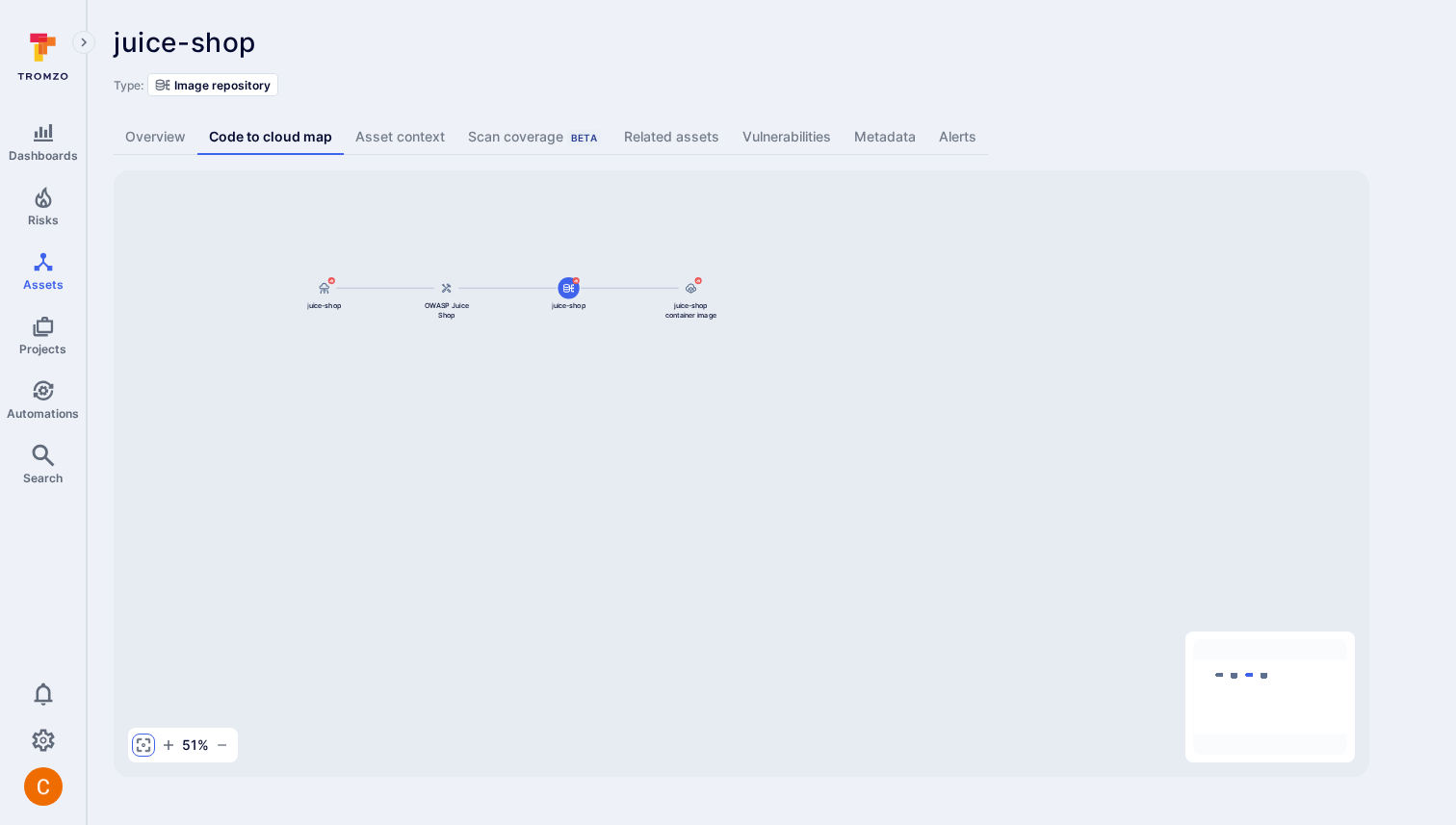 click 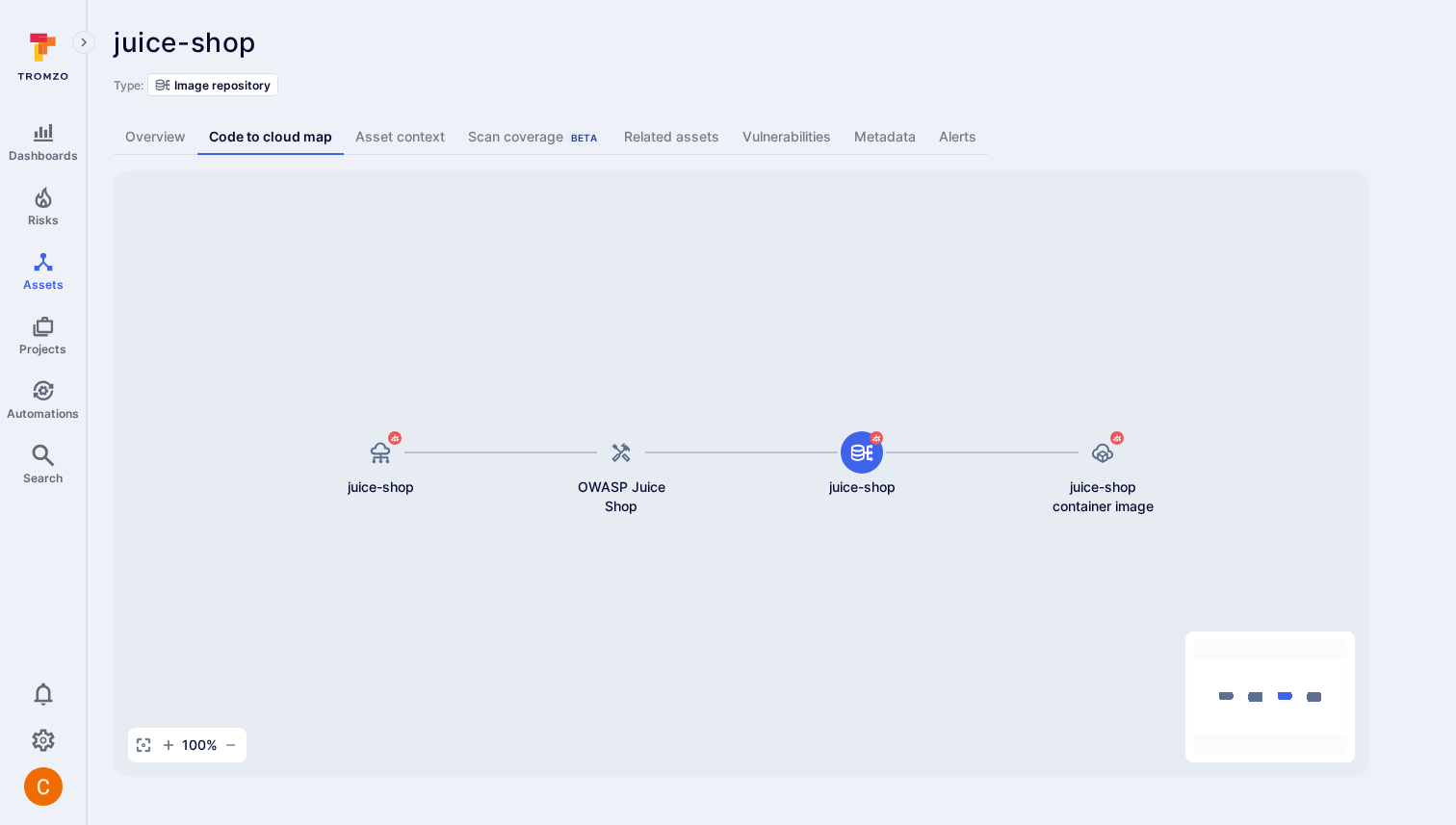 type 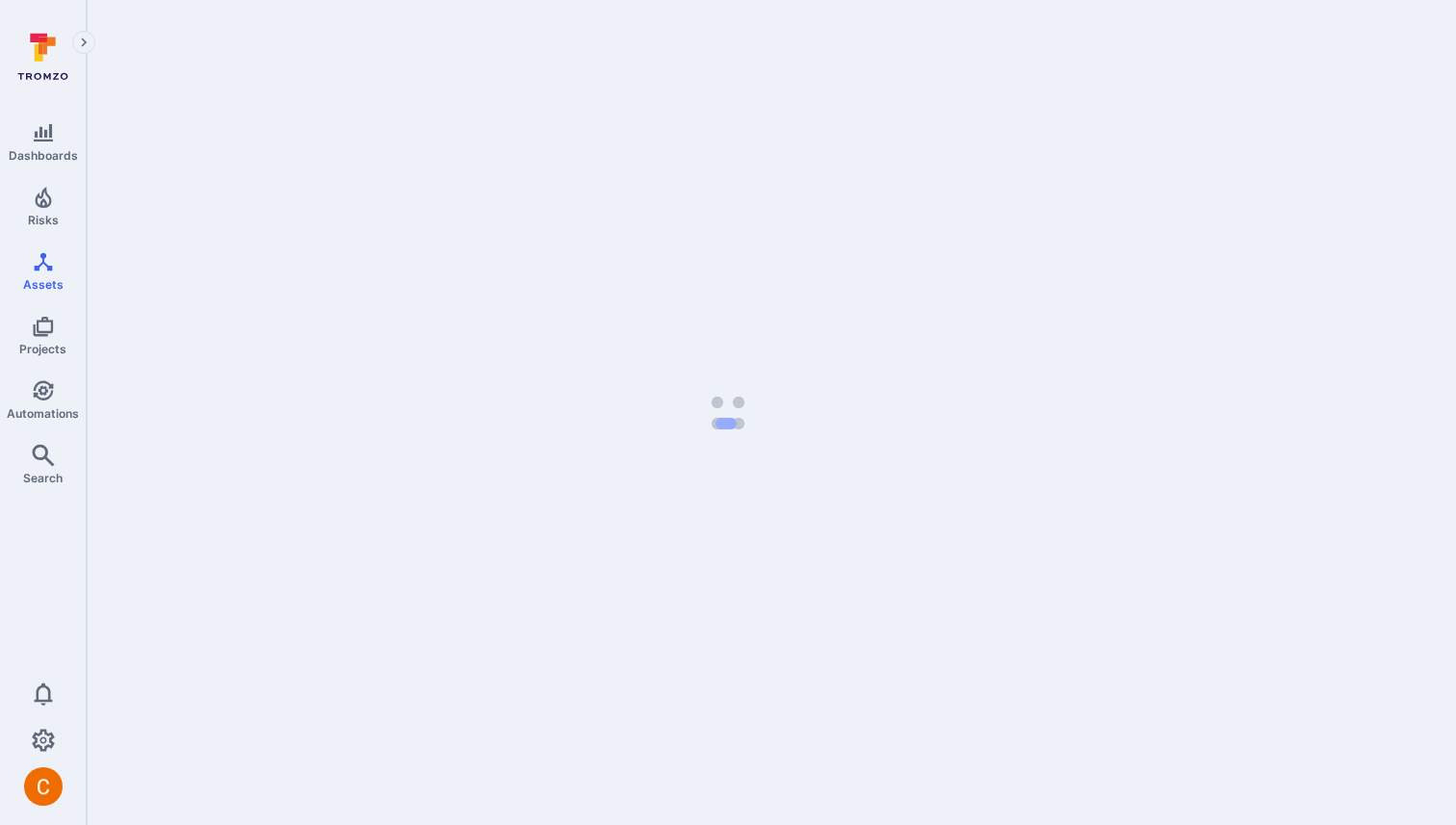scroll, scrollTop: 0, scrollLeft: 0, axis: both 